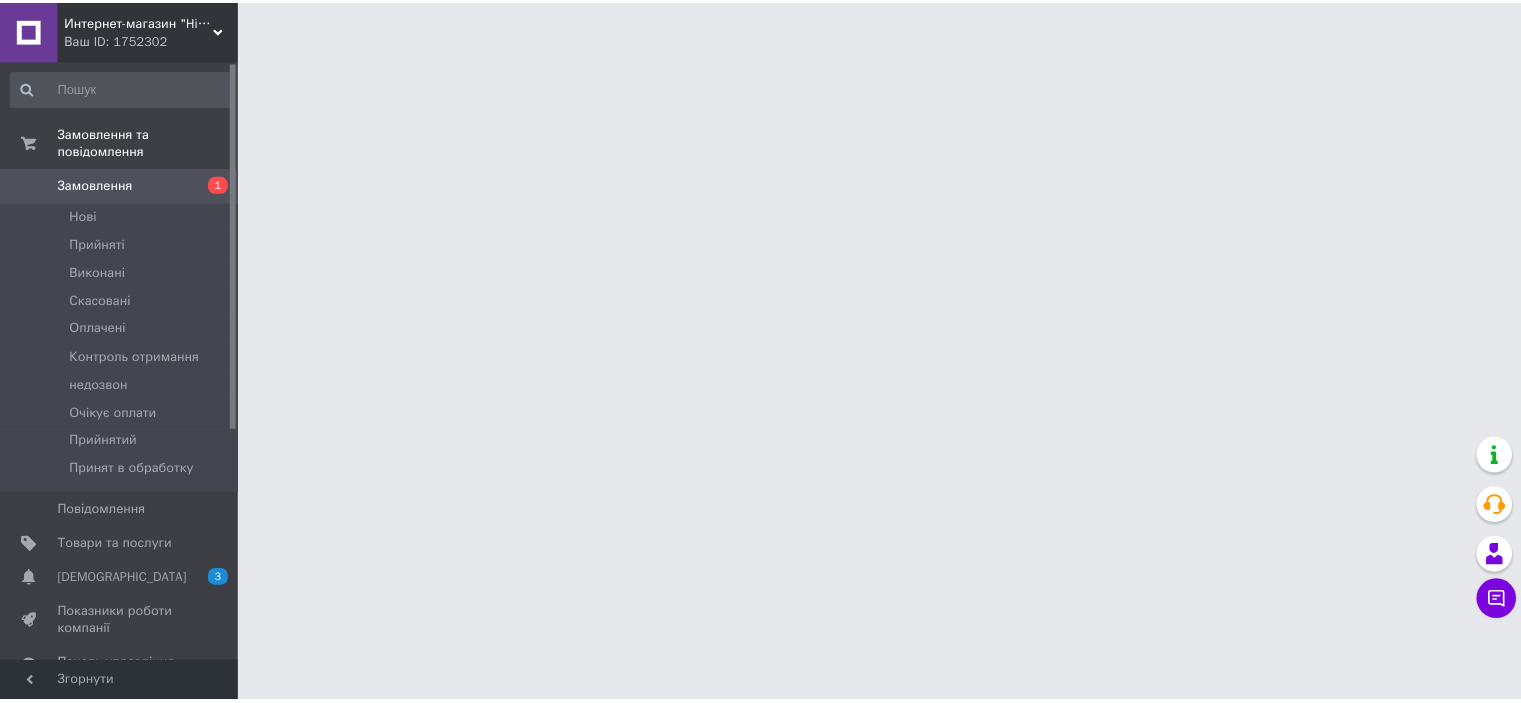 scroll, scrollTop: 0, scrollLeft: 0, axis: both 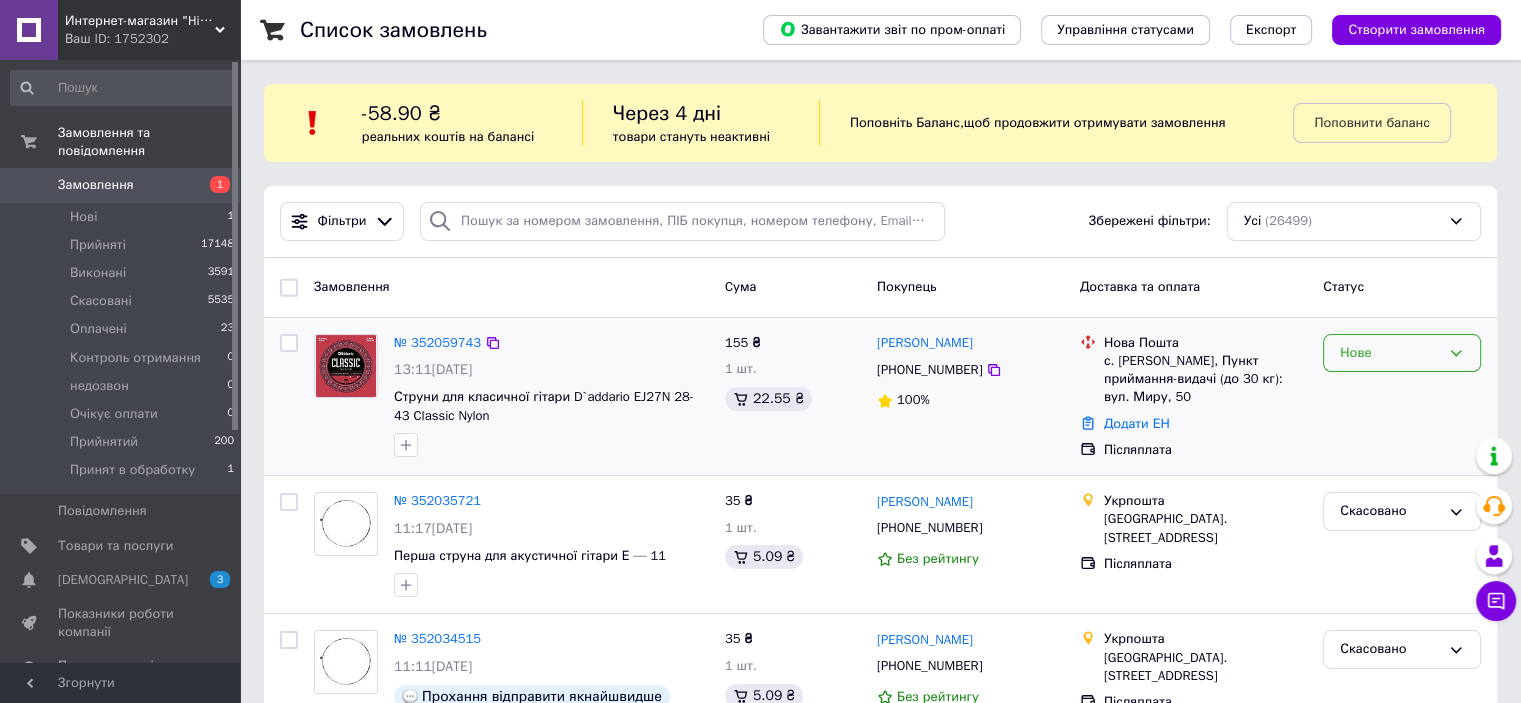 click on "Нове" at bounding box center [1402, 353] 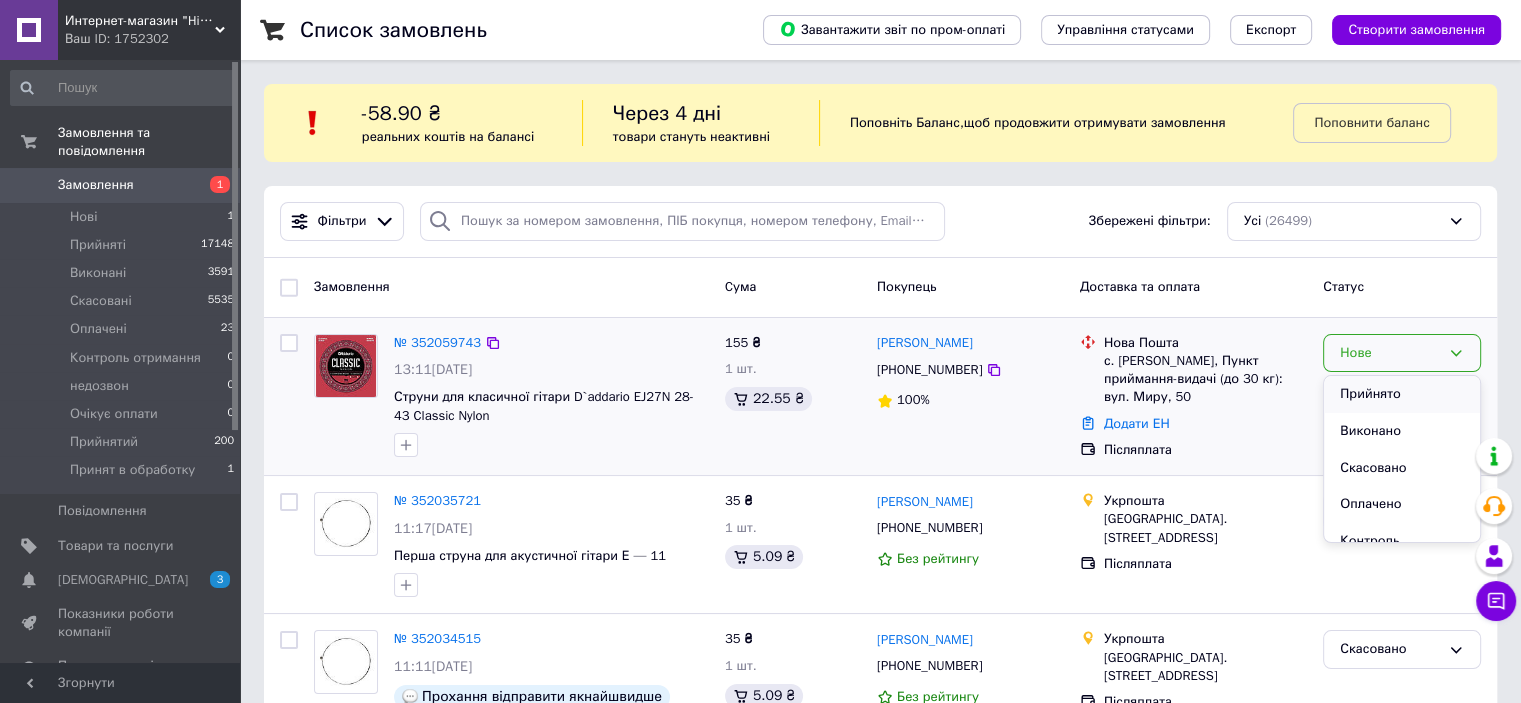 click on "Прийнято" at bounding box center (1402, 394) 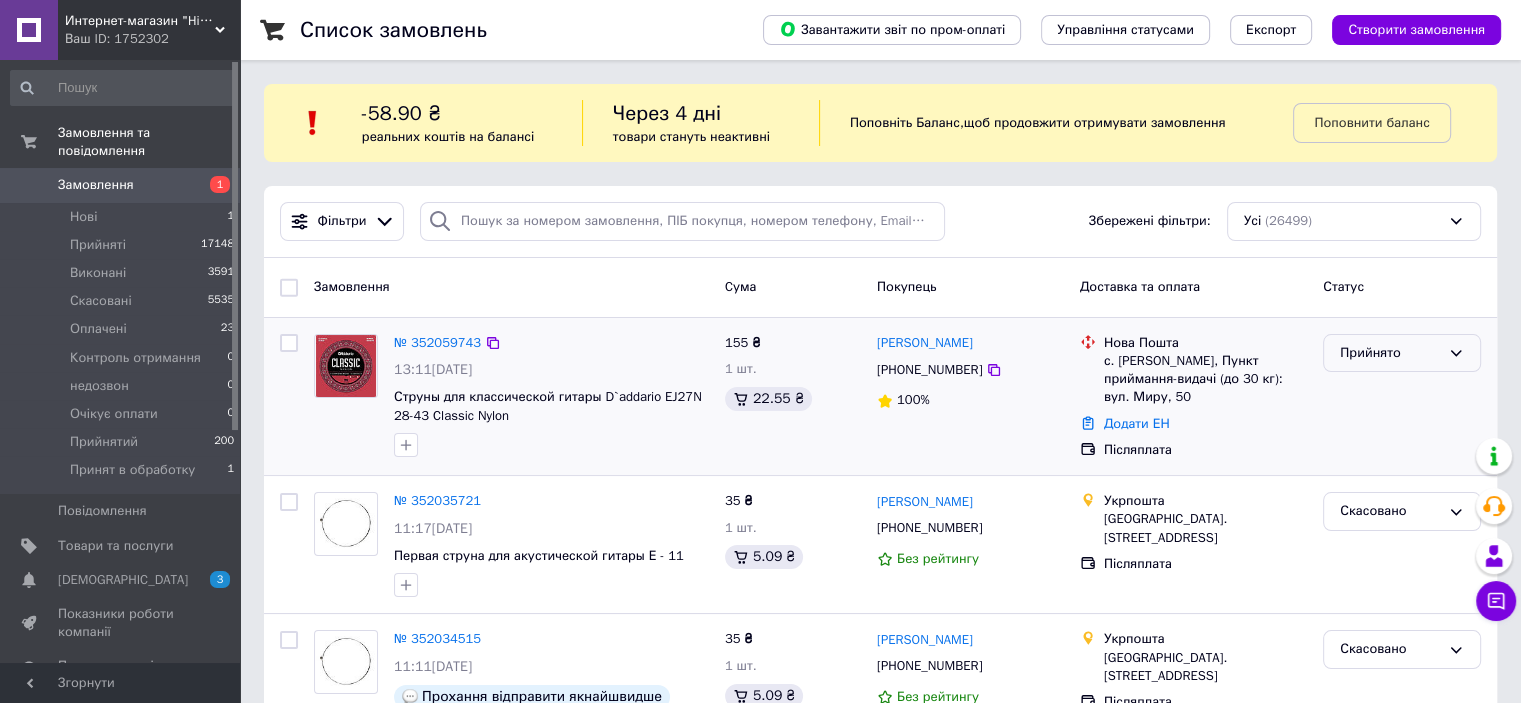click on "Прийнято" at bounding box center (1390, 353) 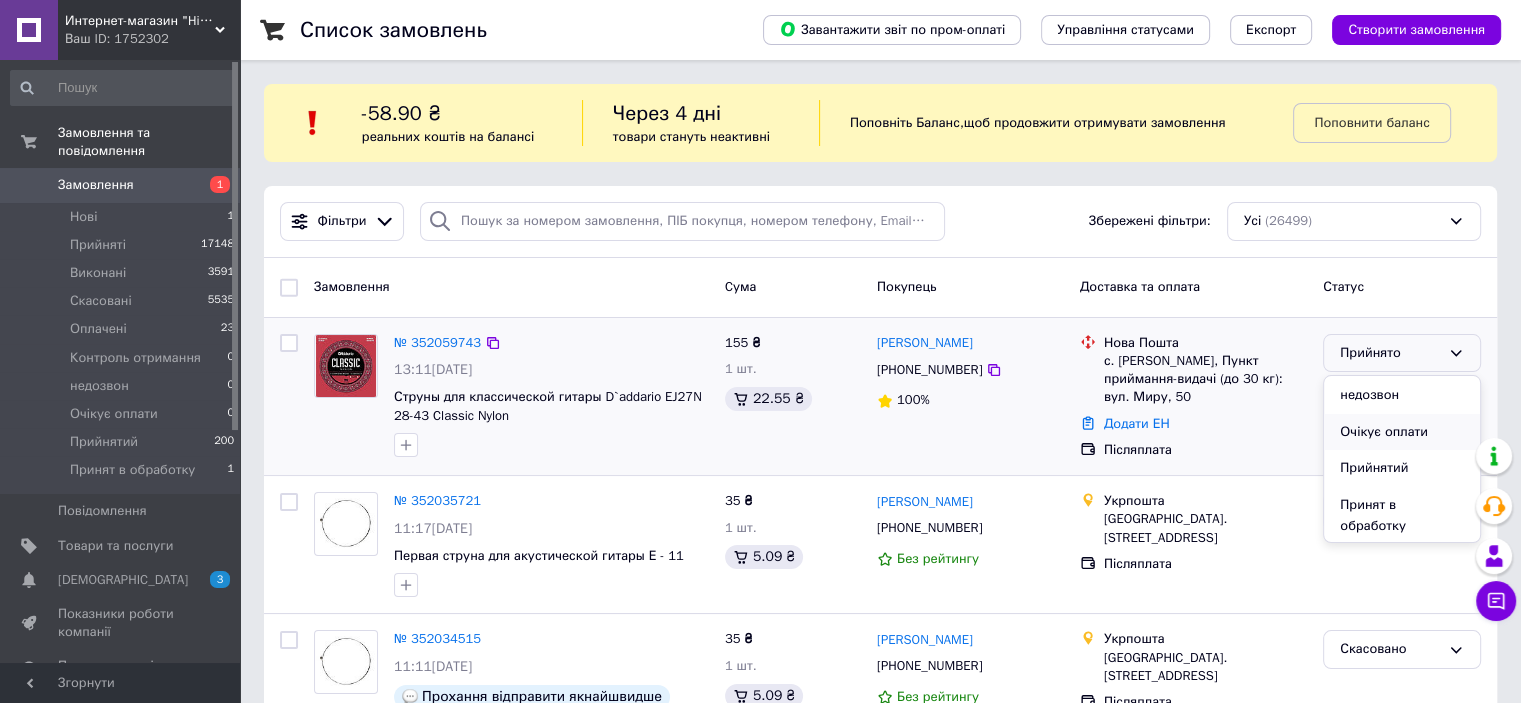 scroll, scrollTop: 168, scrollLeft: 0, axis: vertical 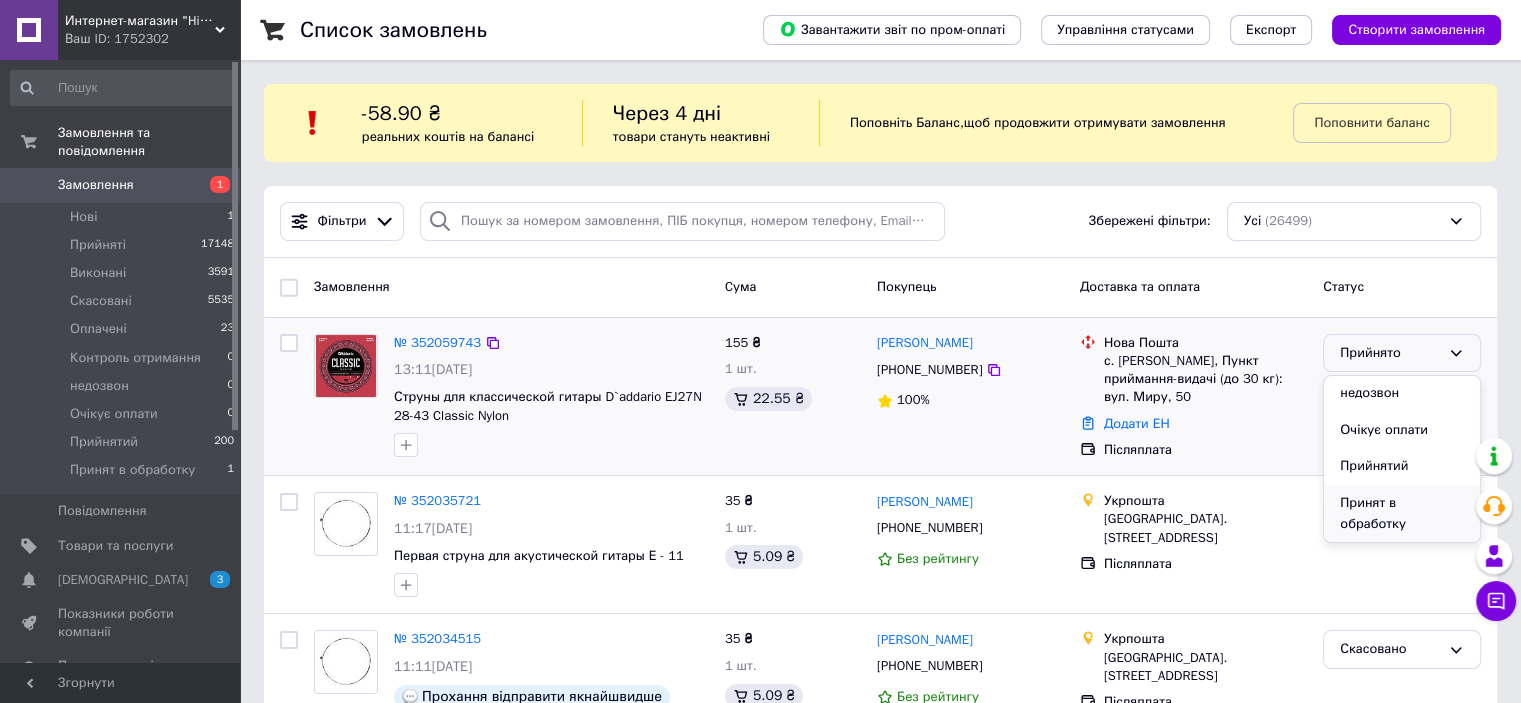 click on "Принят в обработку" at bounding box center [1402, 513] 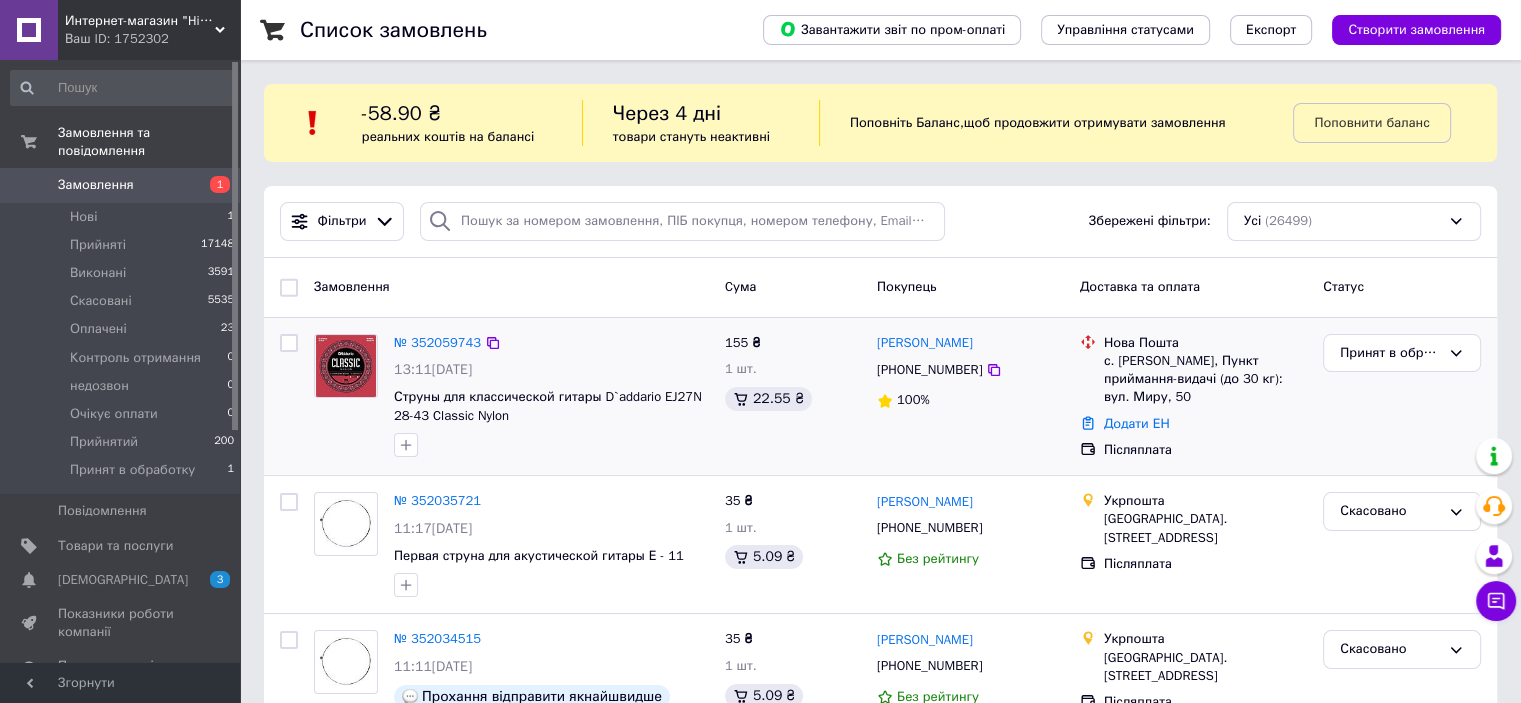 click on "№ 352059743" at bounding box center (437, 343) 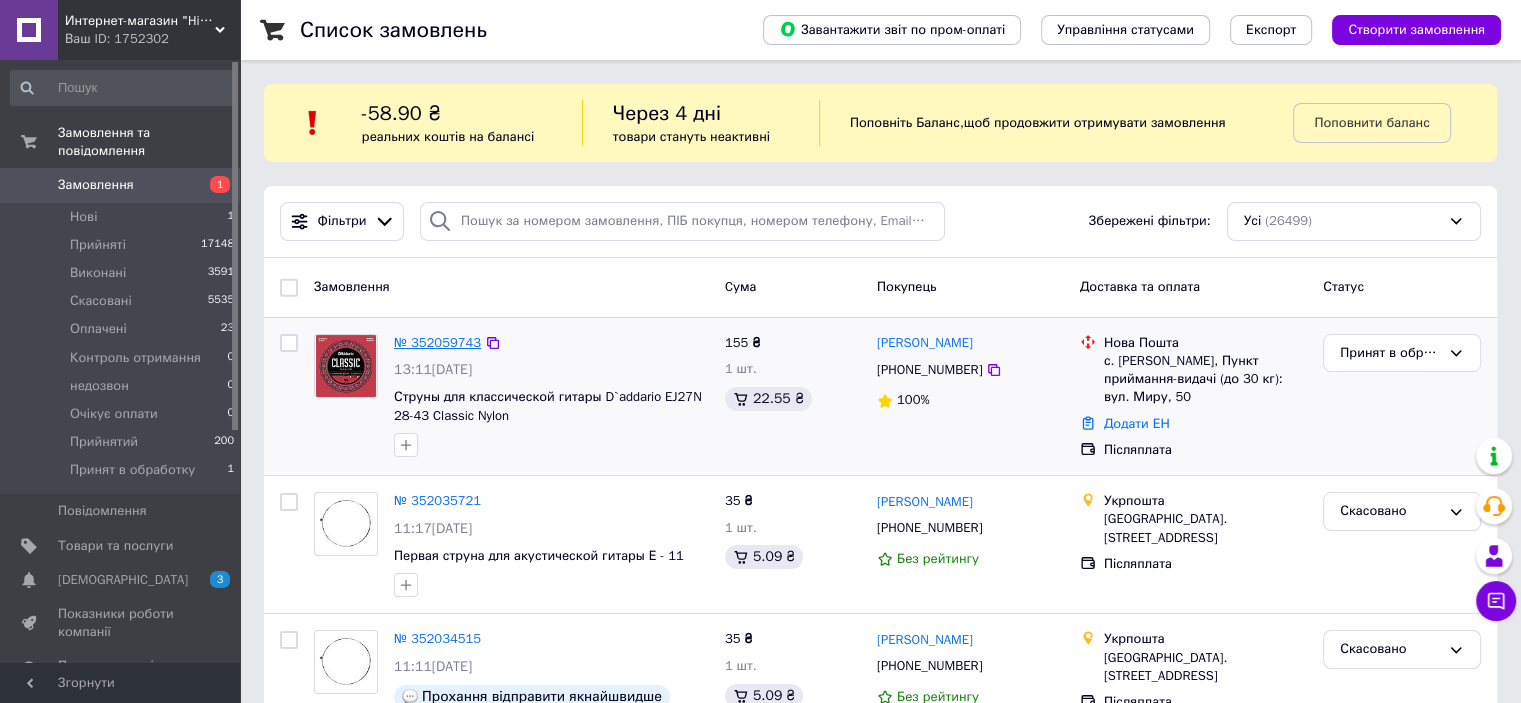 click on "№ 352059743" at bounding box center [437, 342] 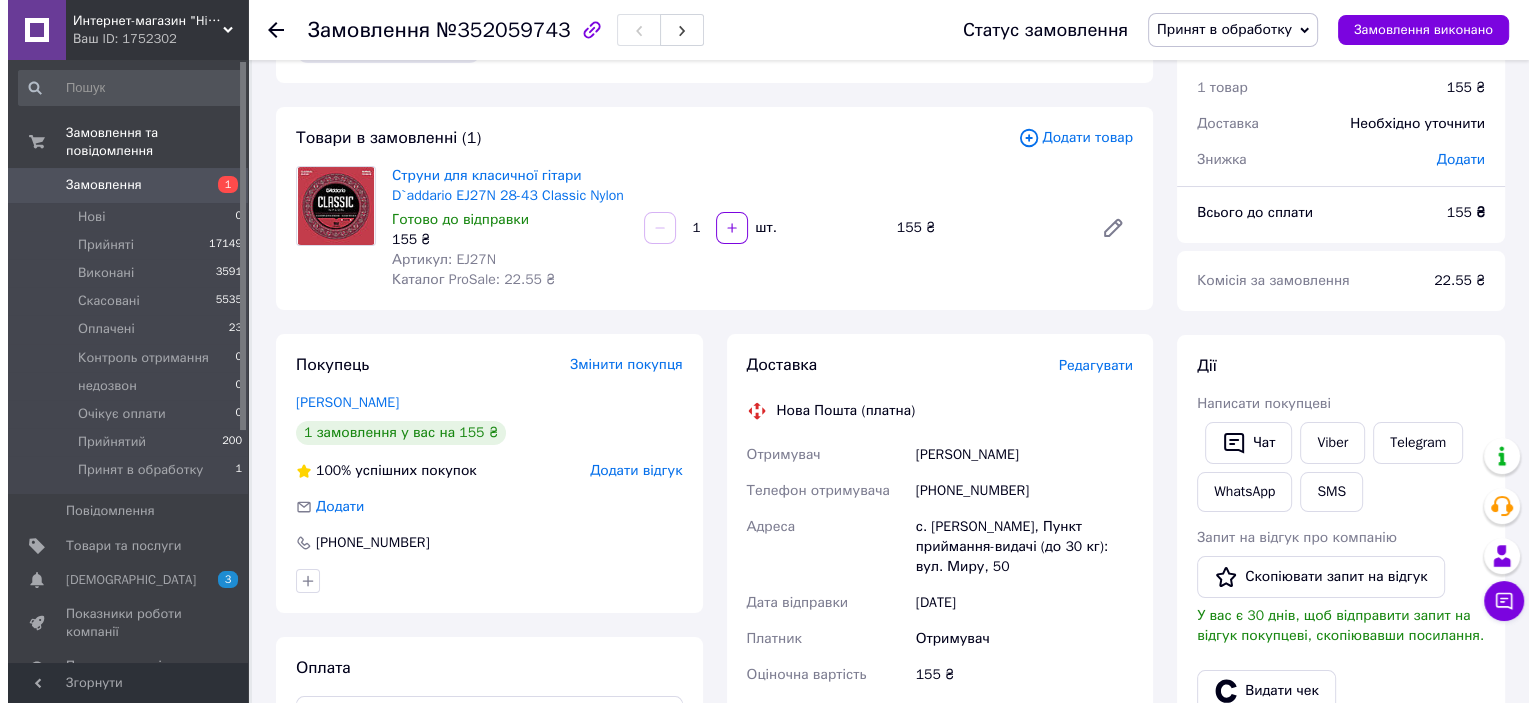 scroll, scrollTop: 100, scrollLeft: 0, axis: vertical 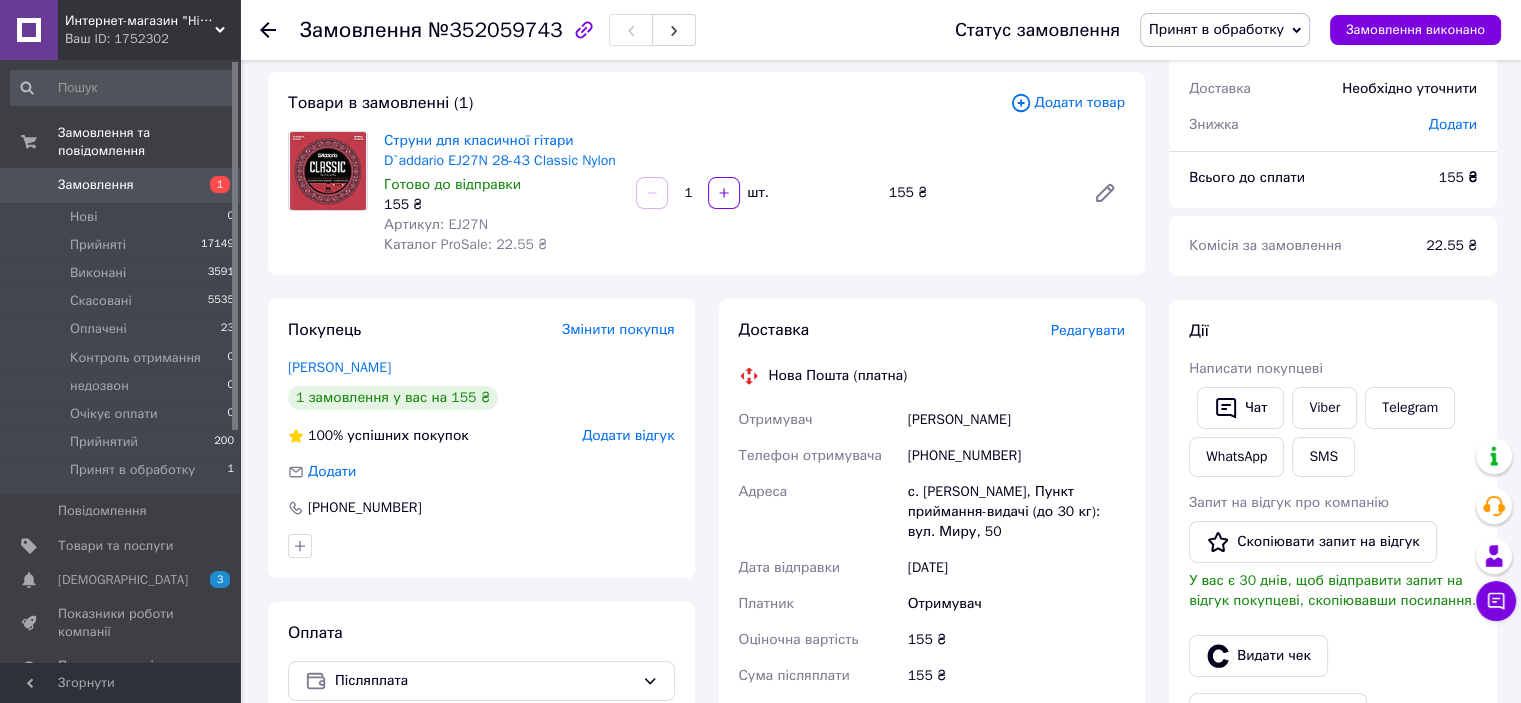 click on "Редагувати" at bounding box center (1088, 330) 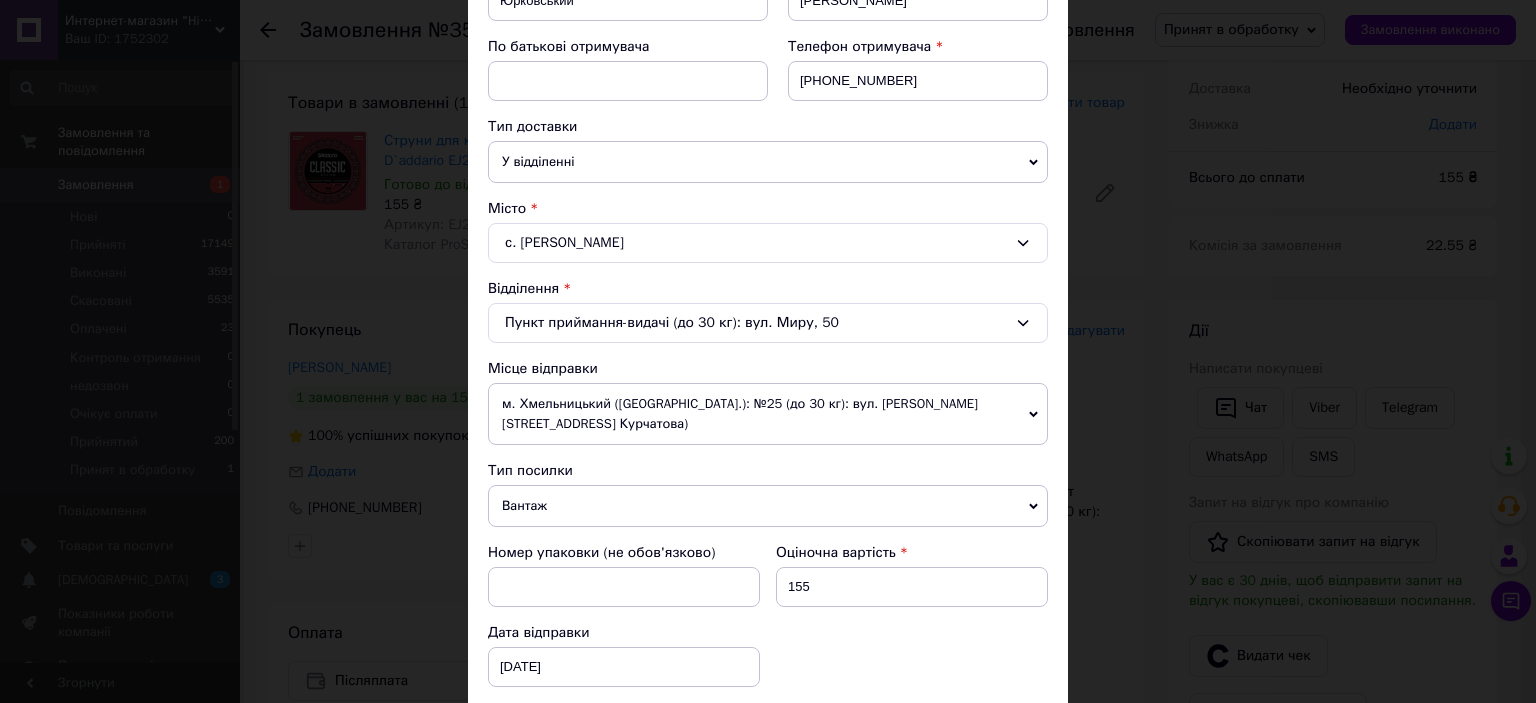 scroll, scrollTop: 400, scrollLeft: 0, axis: vertical 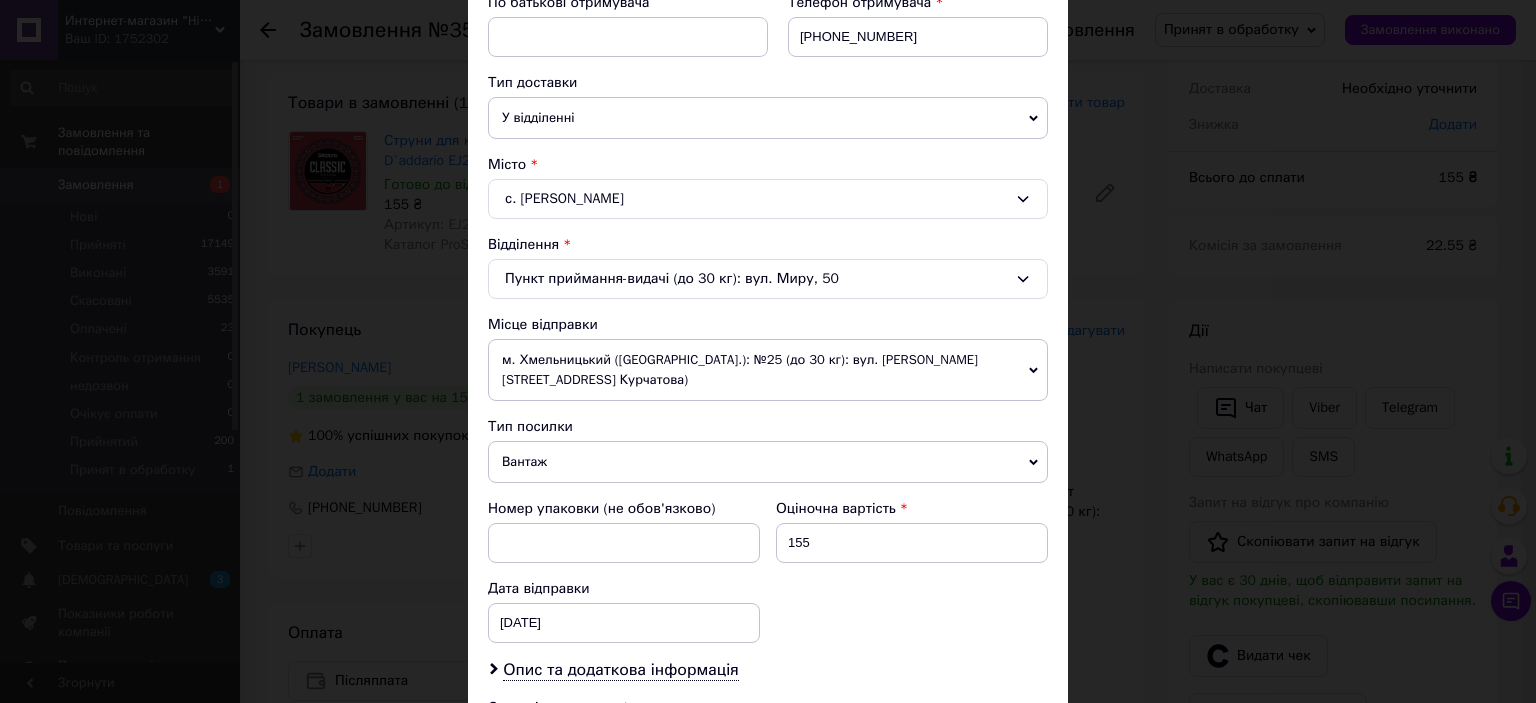 click on "Вантаж" at bounding box center [768, 462] 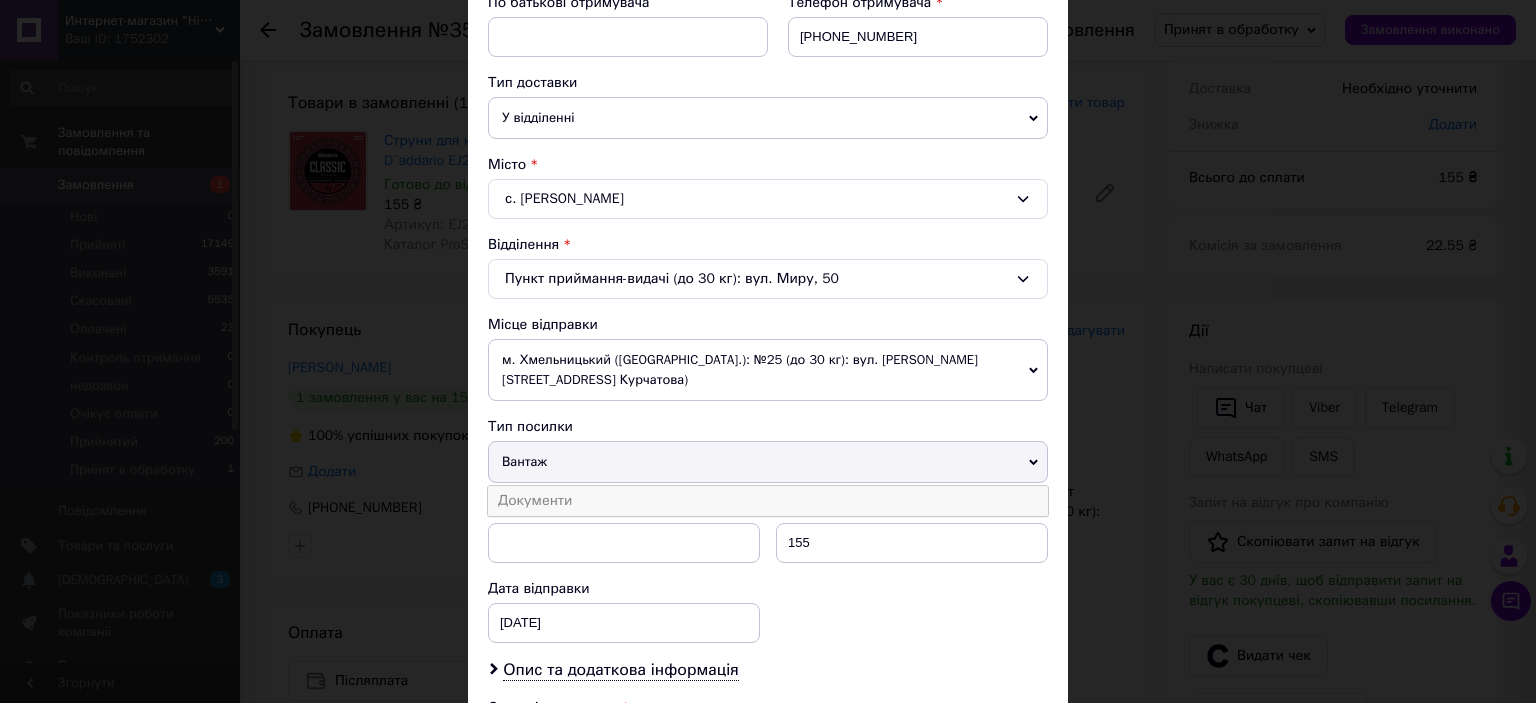 click on "Документи" at bounding box center [768, 501] 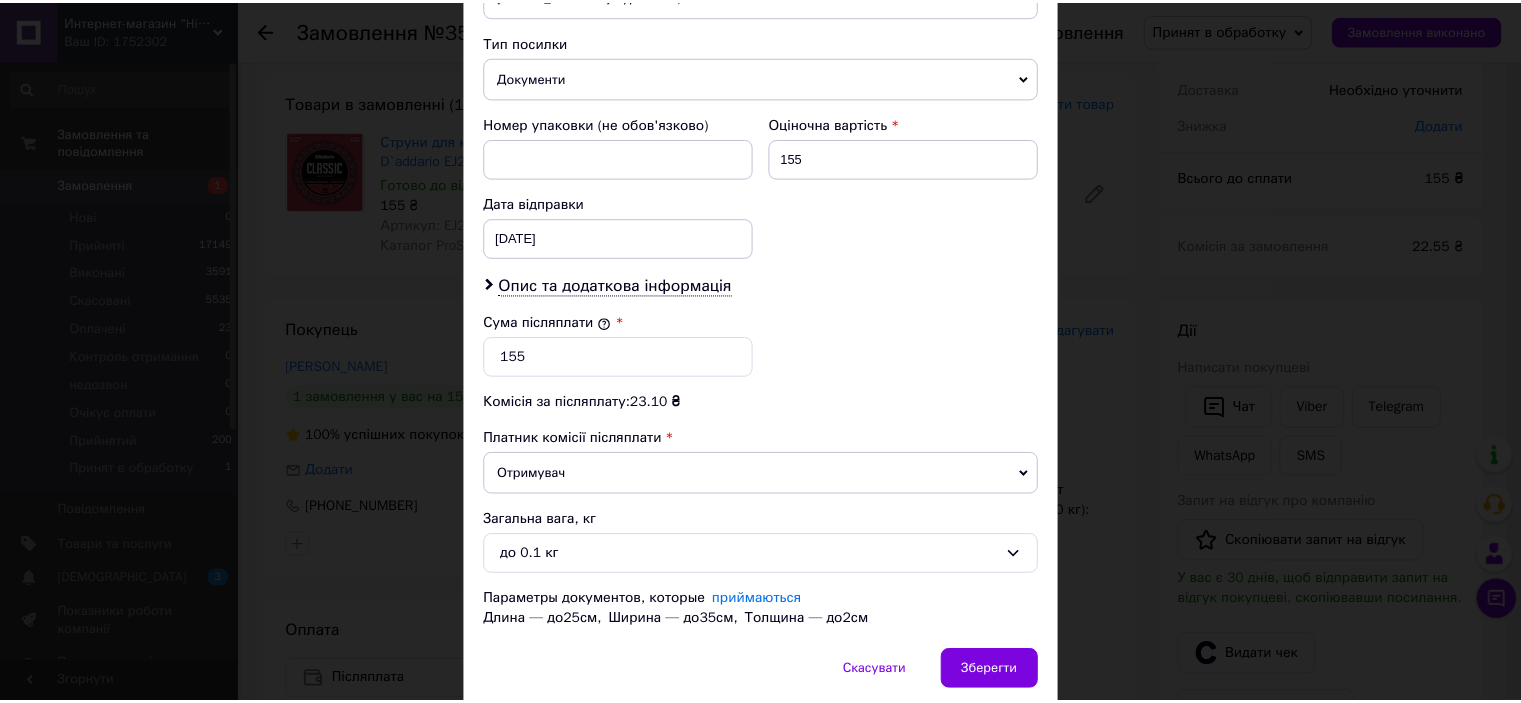 scroll, scrollTop: 856, scrollLeft: 0, axis: vertical 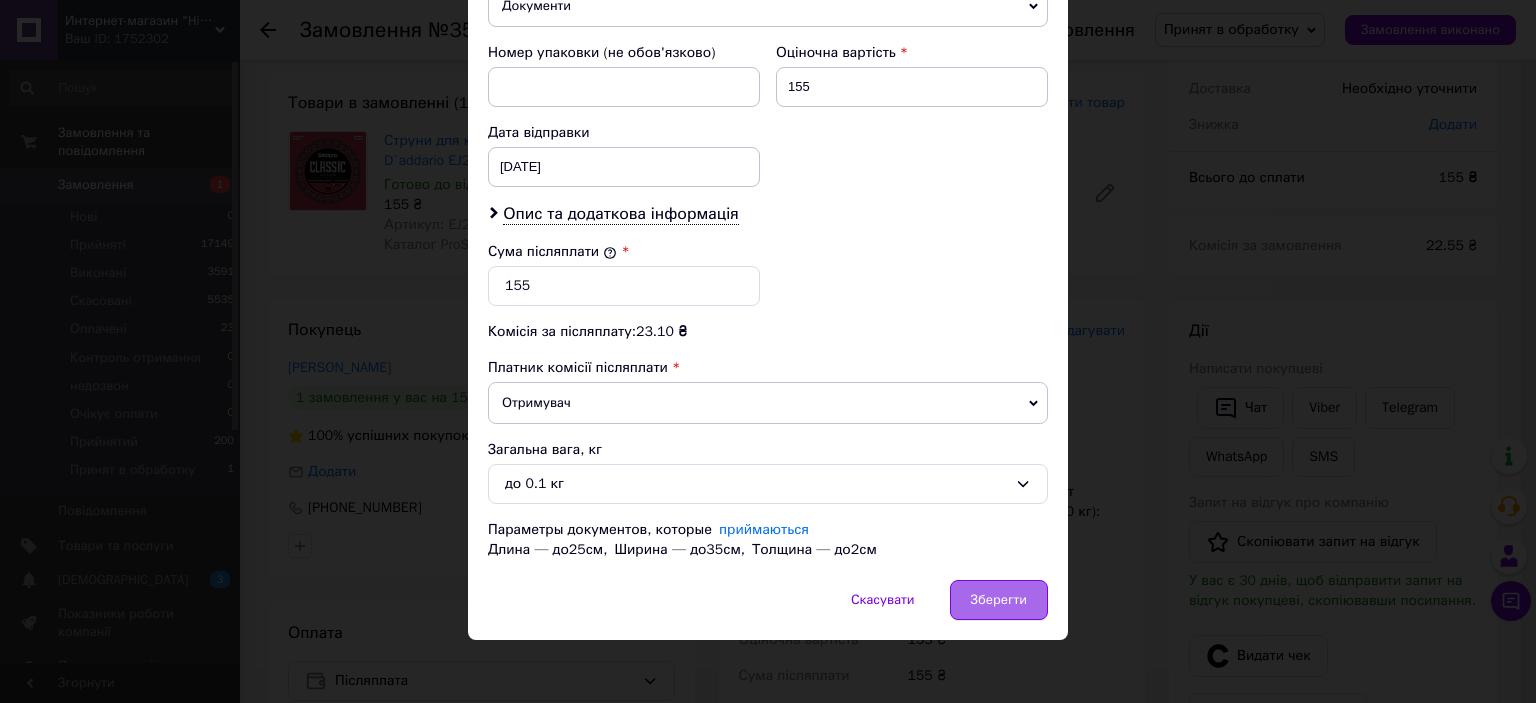 click on "Зберегти" at bounding box center [999, 600] 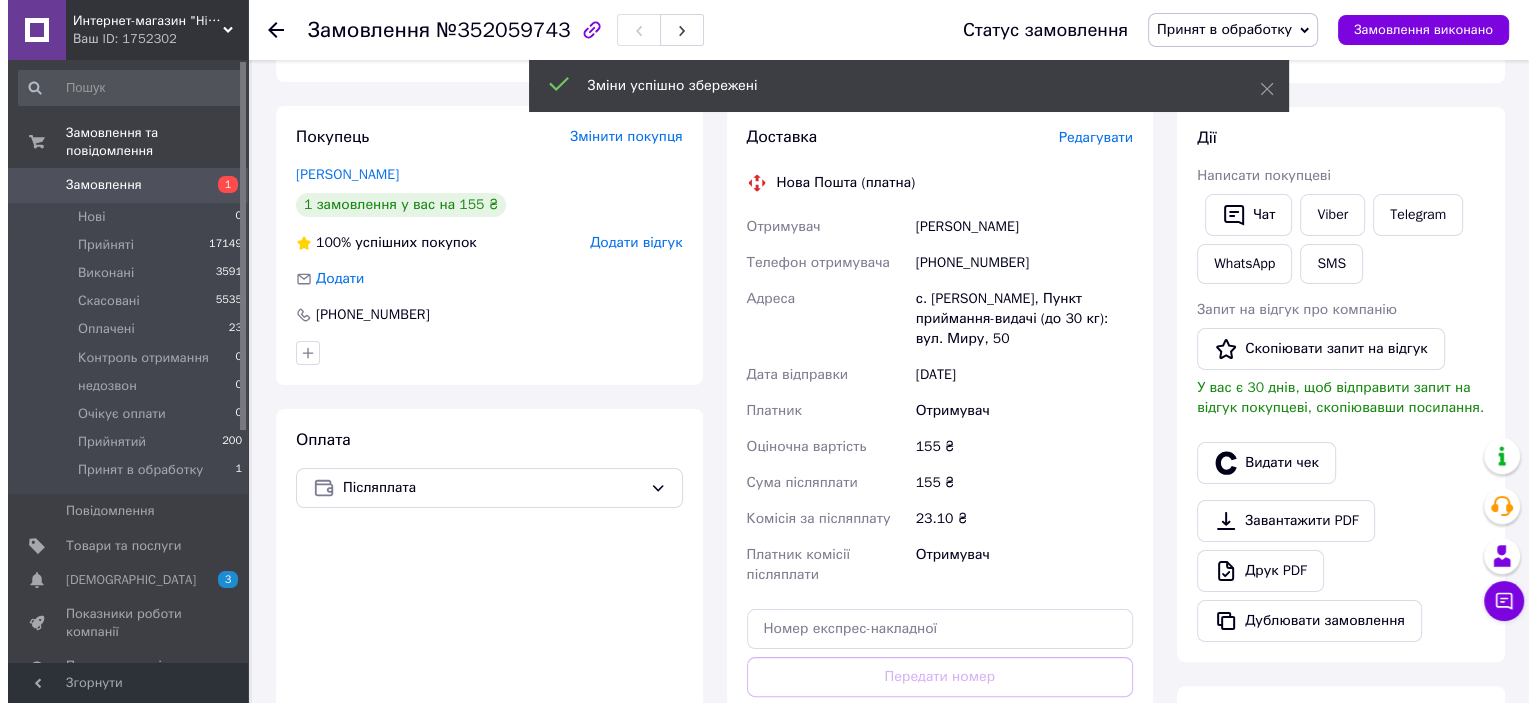 scroll, scrollTop: 300, scrollLeft: 0, axis: vertical 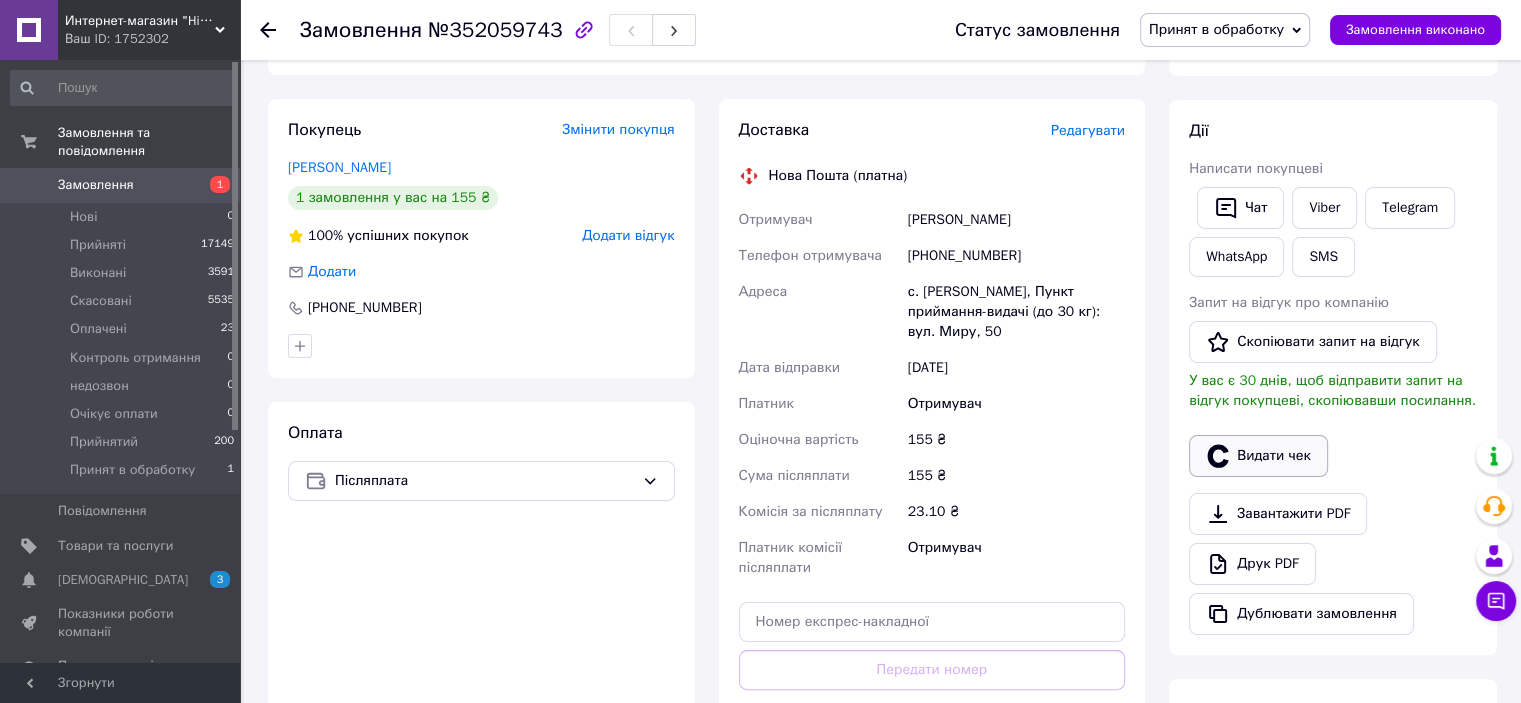 click on "Видати чек" at bounding box center [1258, 456] 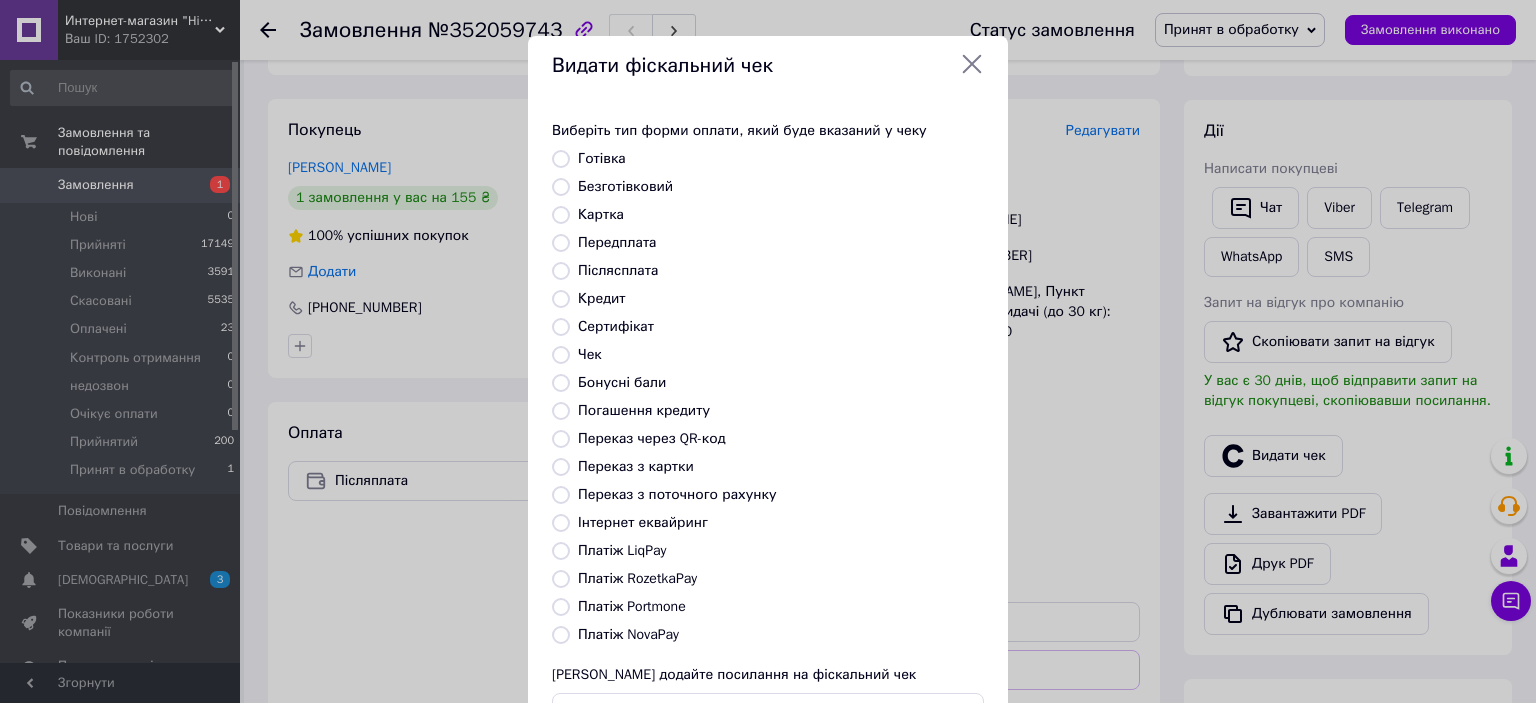 click on "Безготівковий" at bounding box center [625, 186] 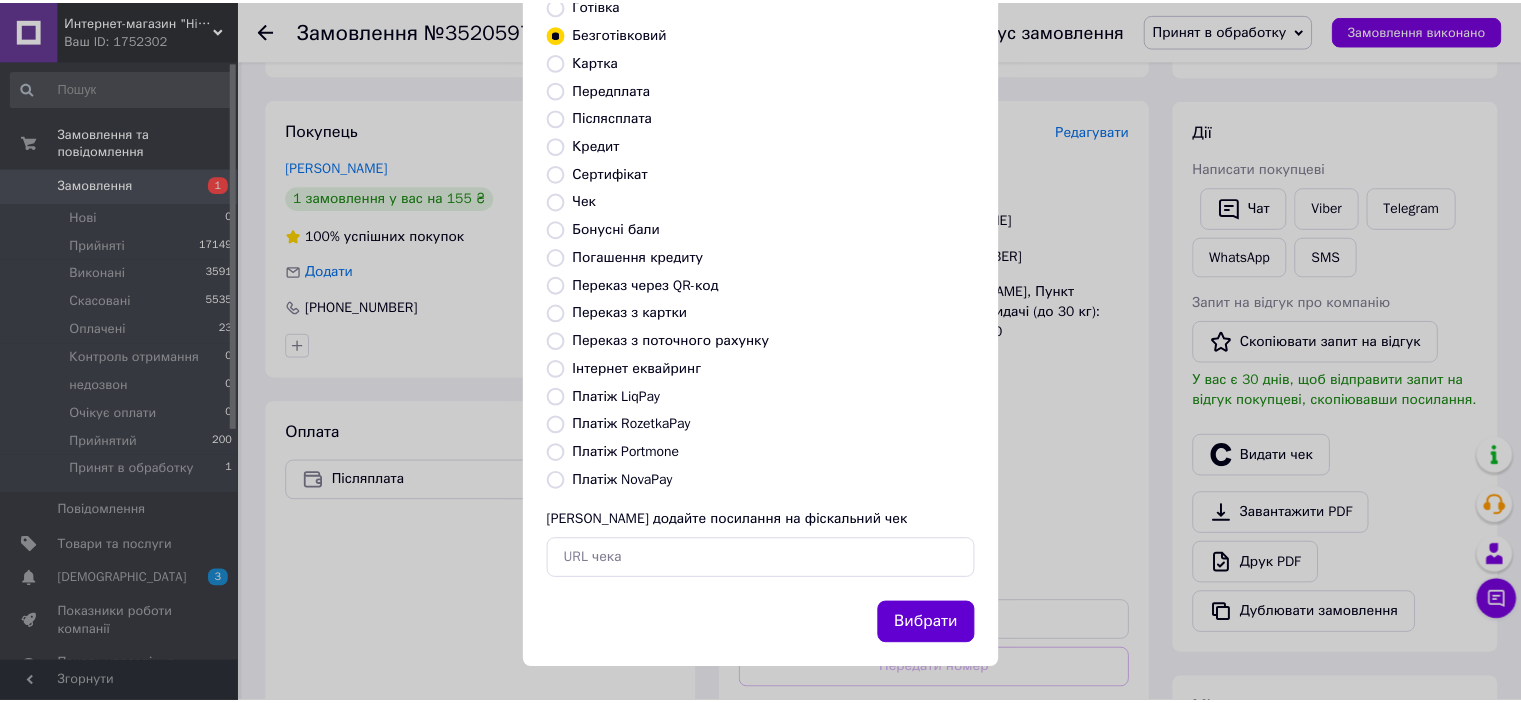 scroll, scrollTop: 155, scrollLeft: 0, axis: vertical 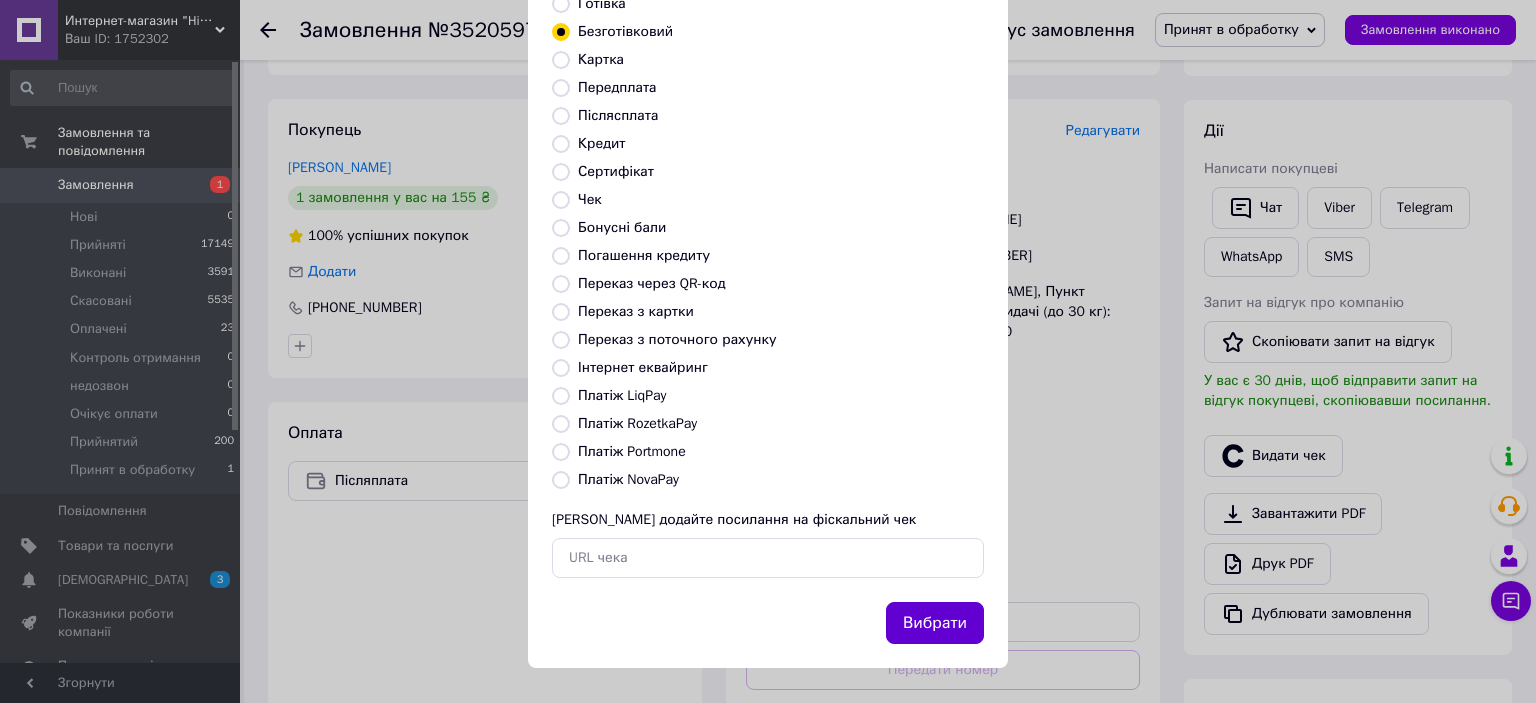 click on "Вибрати" at bounding box center (935, 623) 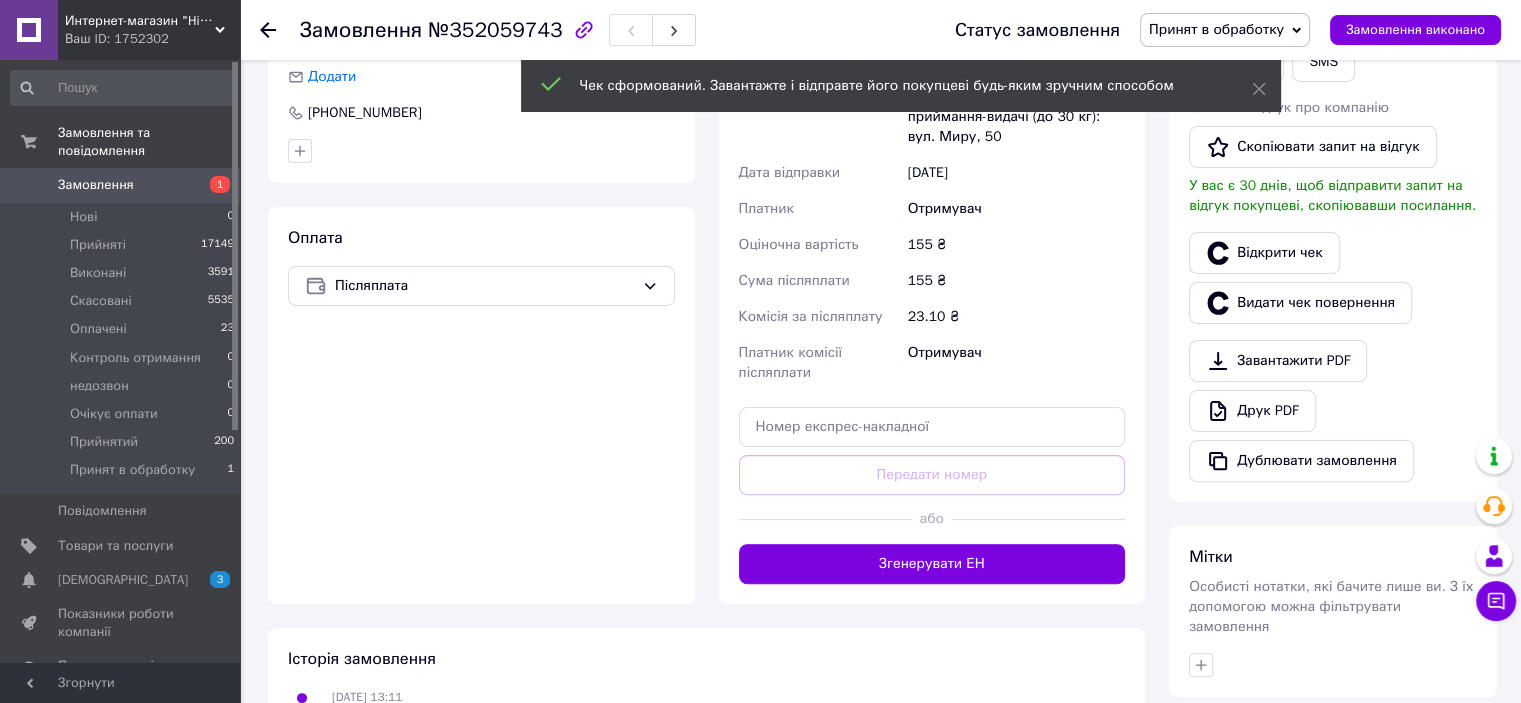 scroll, scrollTop: 500, scrollLeft: 0, axis: vertical 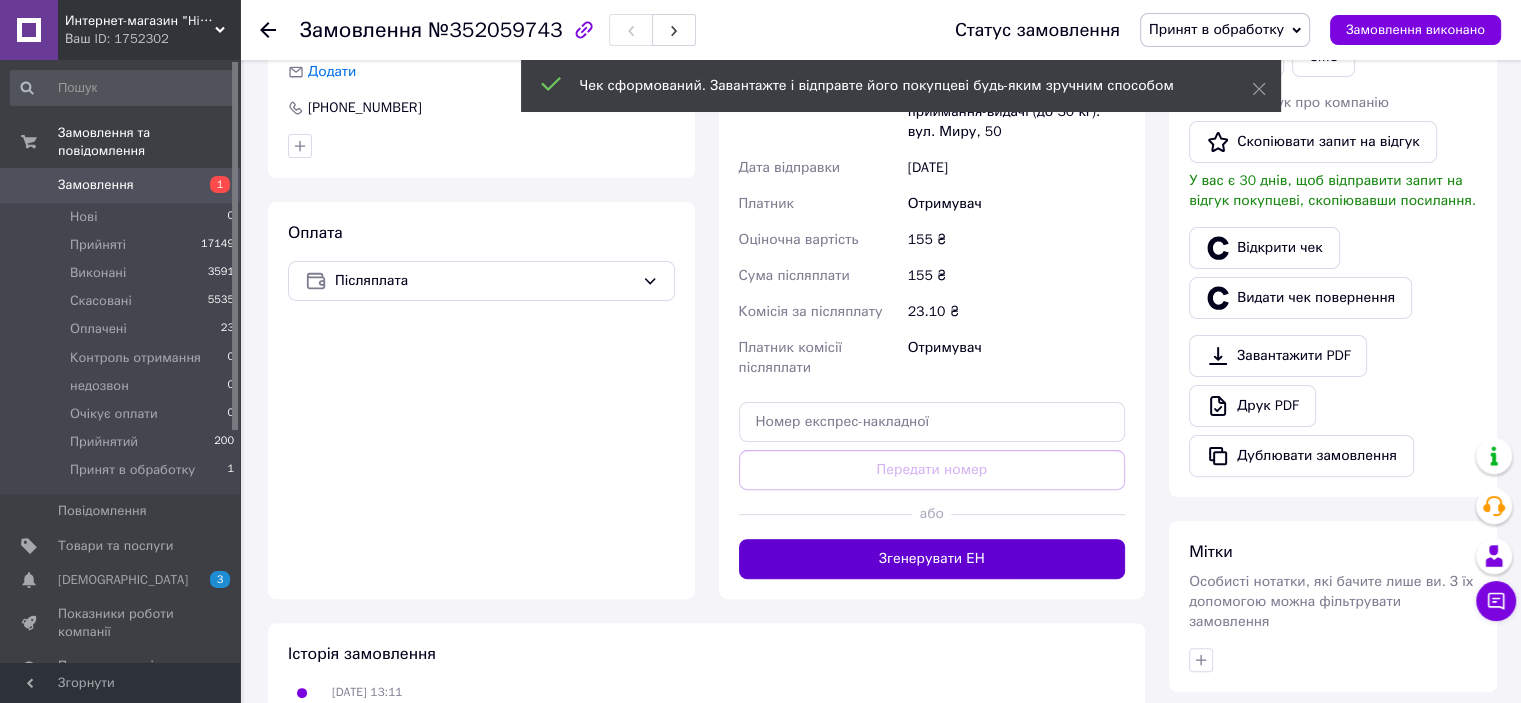 click on "Згенерувати ЕН" at bounding box center (932, 559) 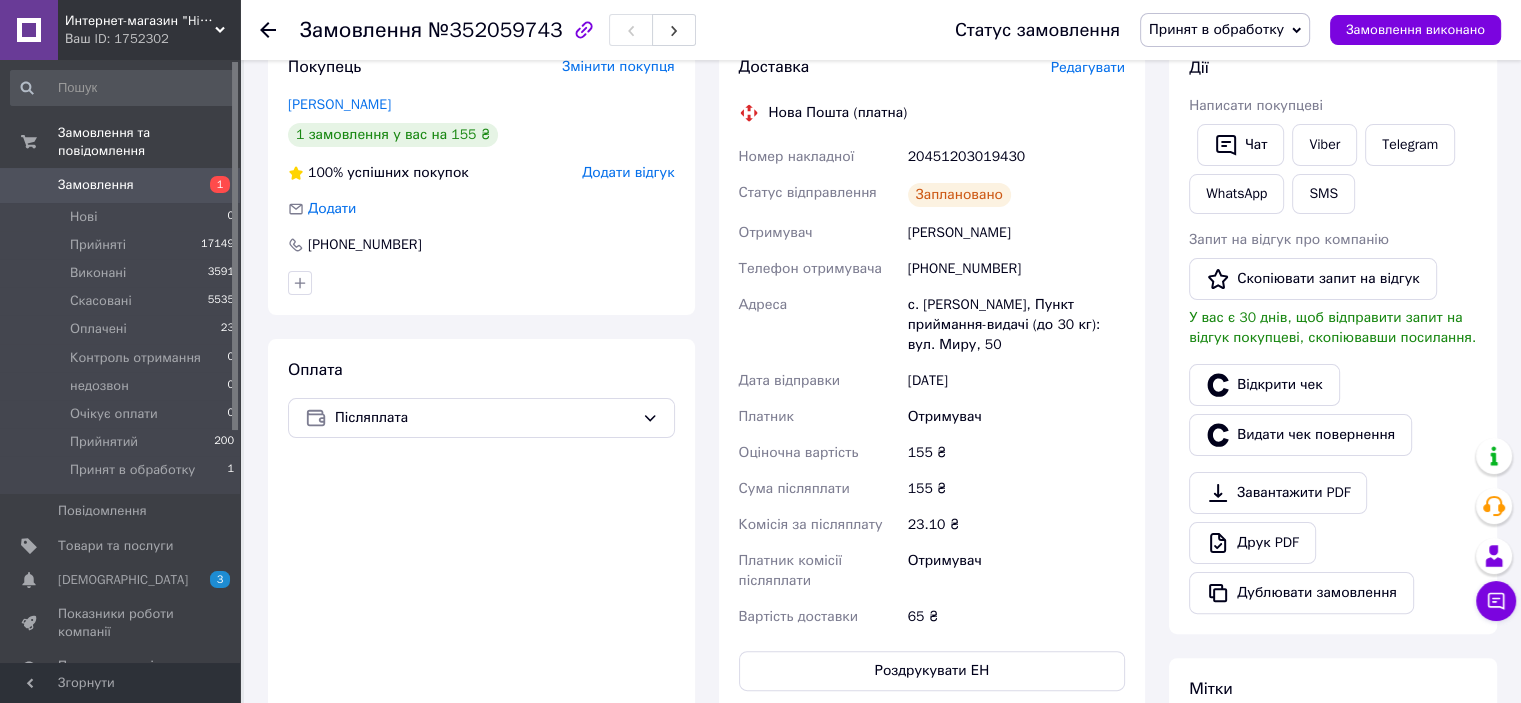 scroll, scrollTop: 200, scrollLeft: 0, axis: vertical 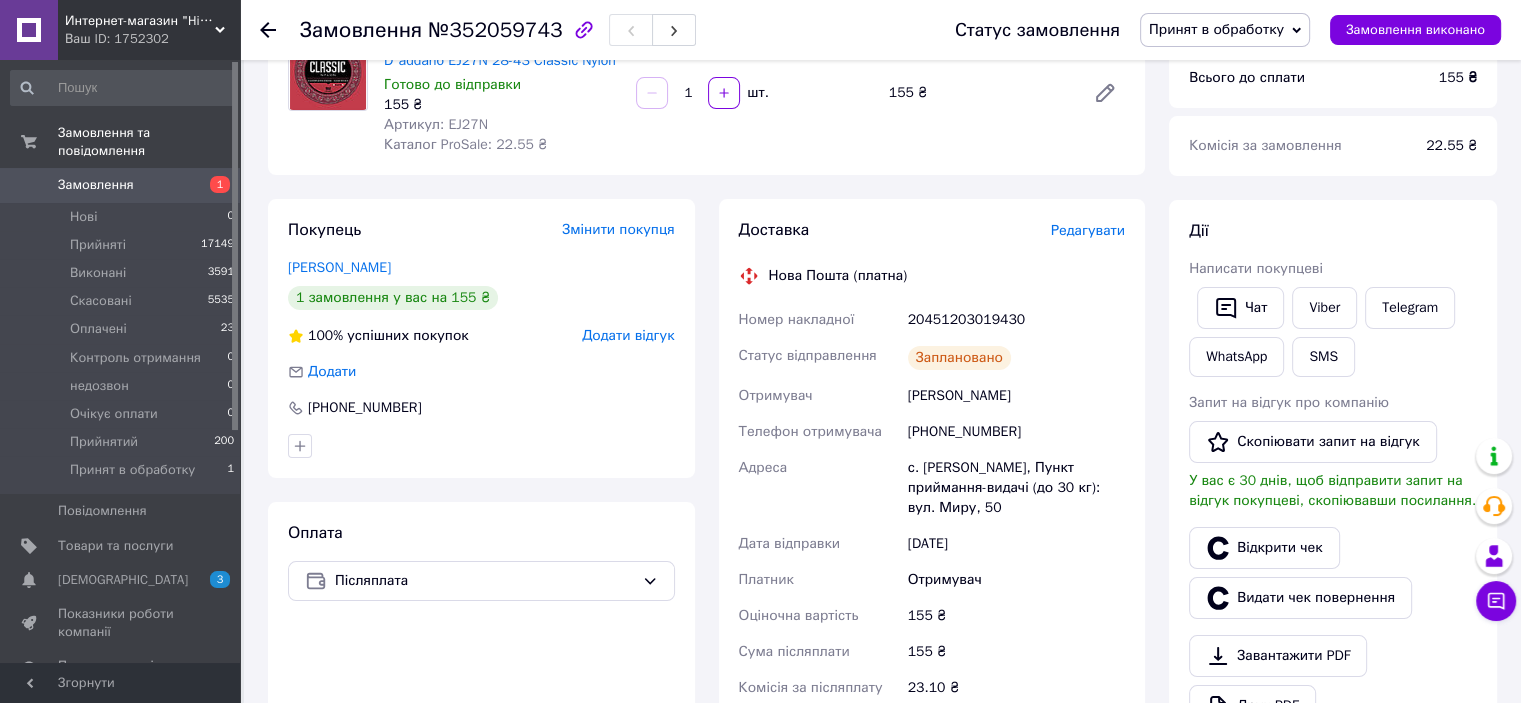click on "Замовлення" at bounding box center (121, 185) 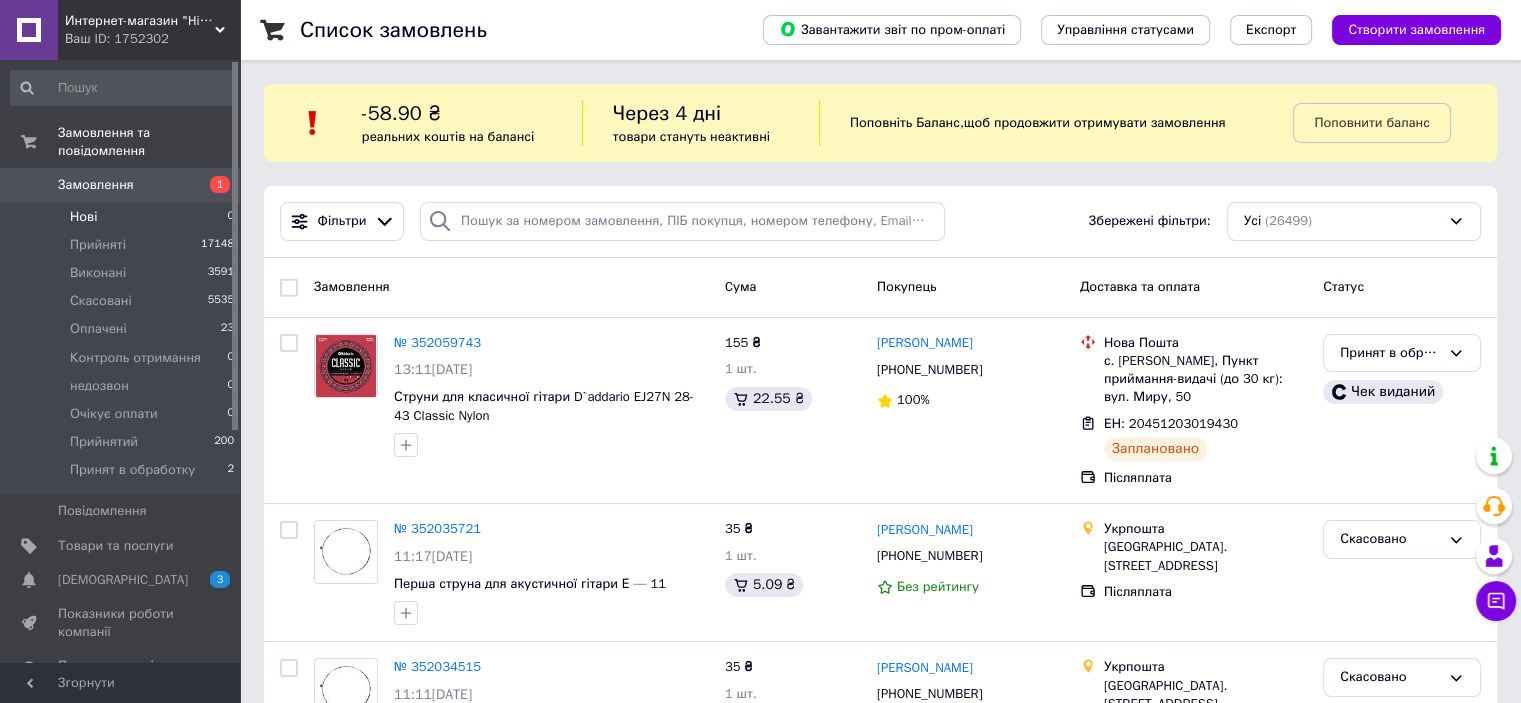 click on "Нові 0" at bounding box center [123, 217] 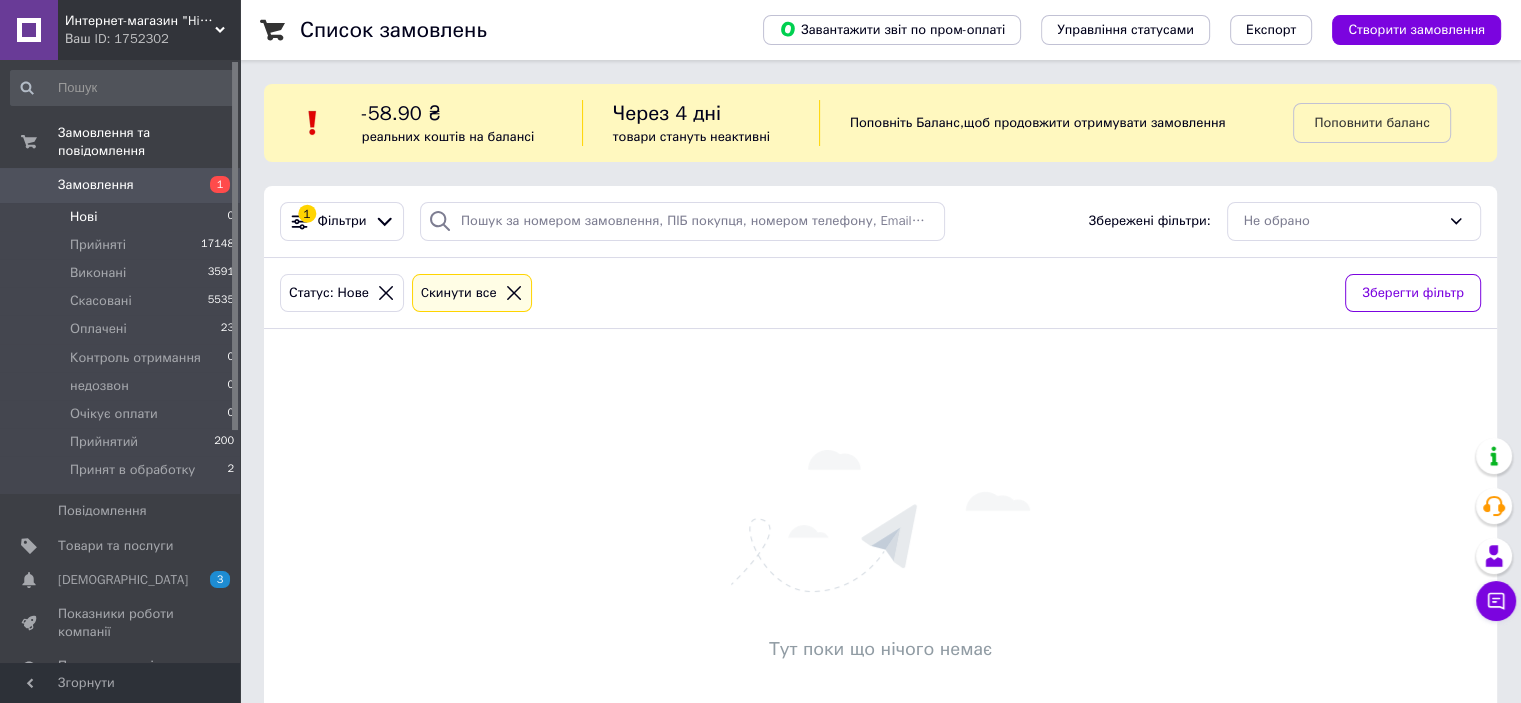 click on "Замовлення" at bounding box center [96, 185] 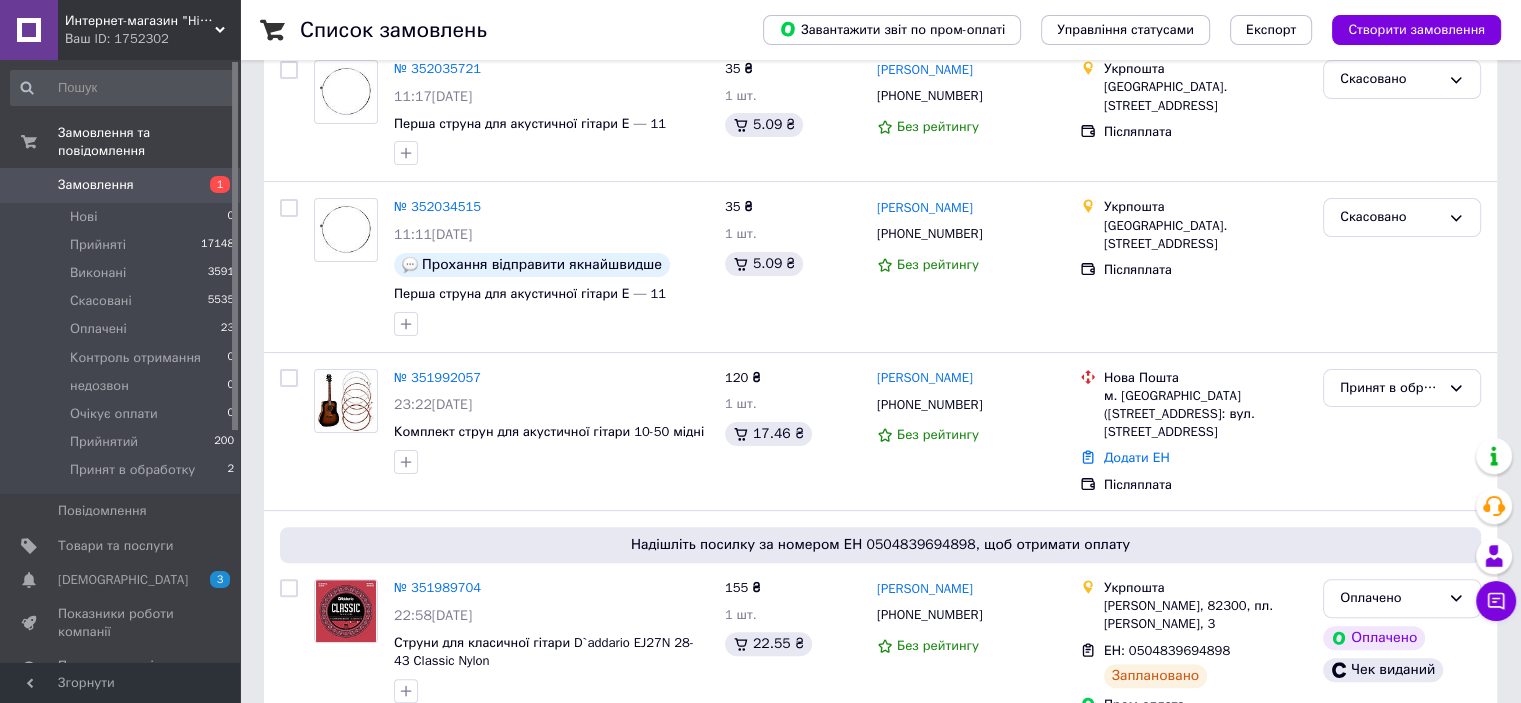 scroll, scrollTop: 500, scrollLeft: 0, axis: vertical 